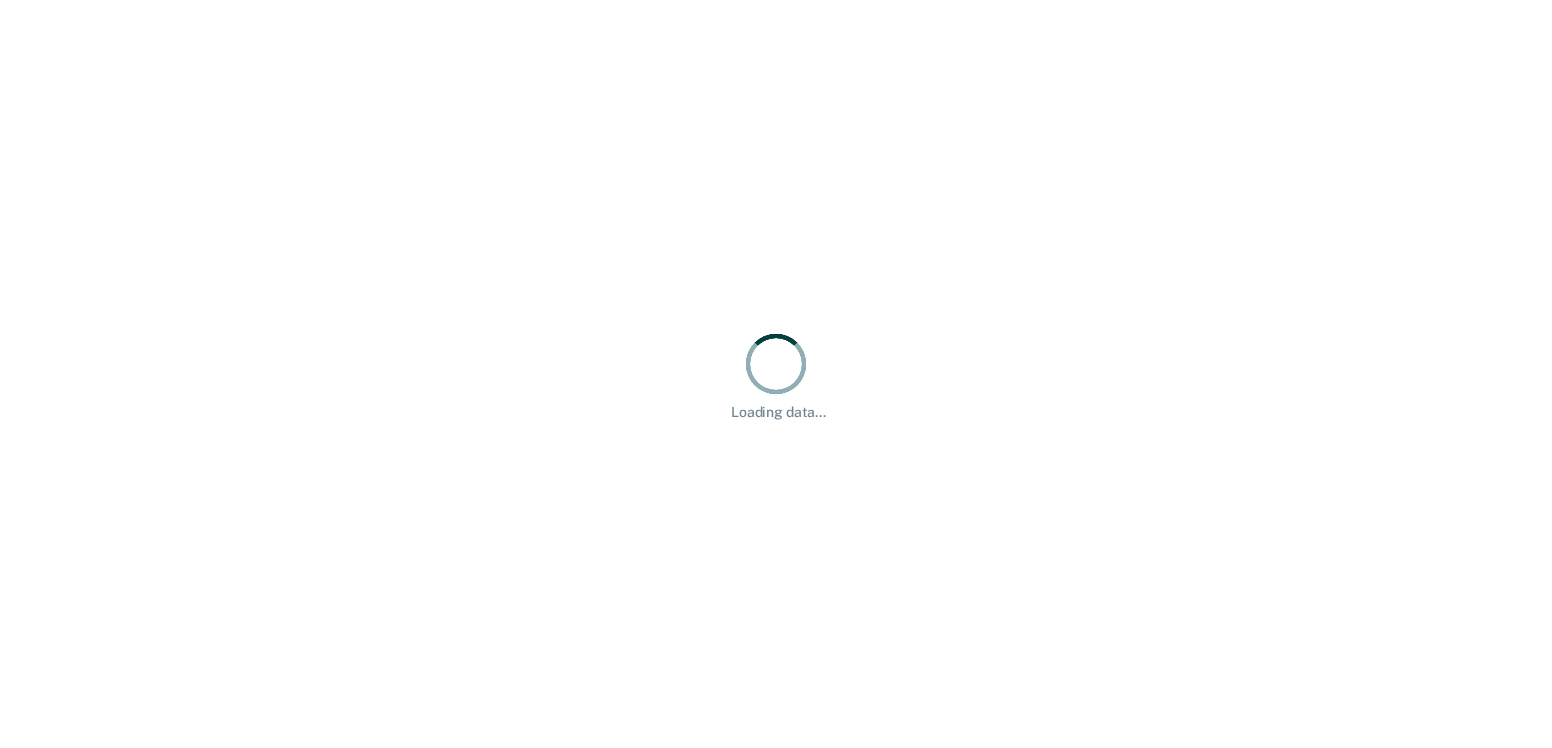 scroll, scrollTop: 0, scrollLeft: 0, axis: both 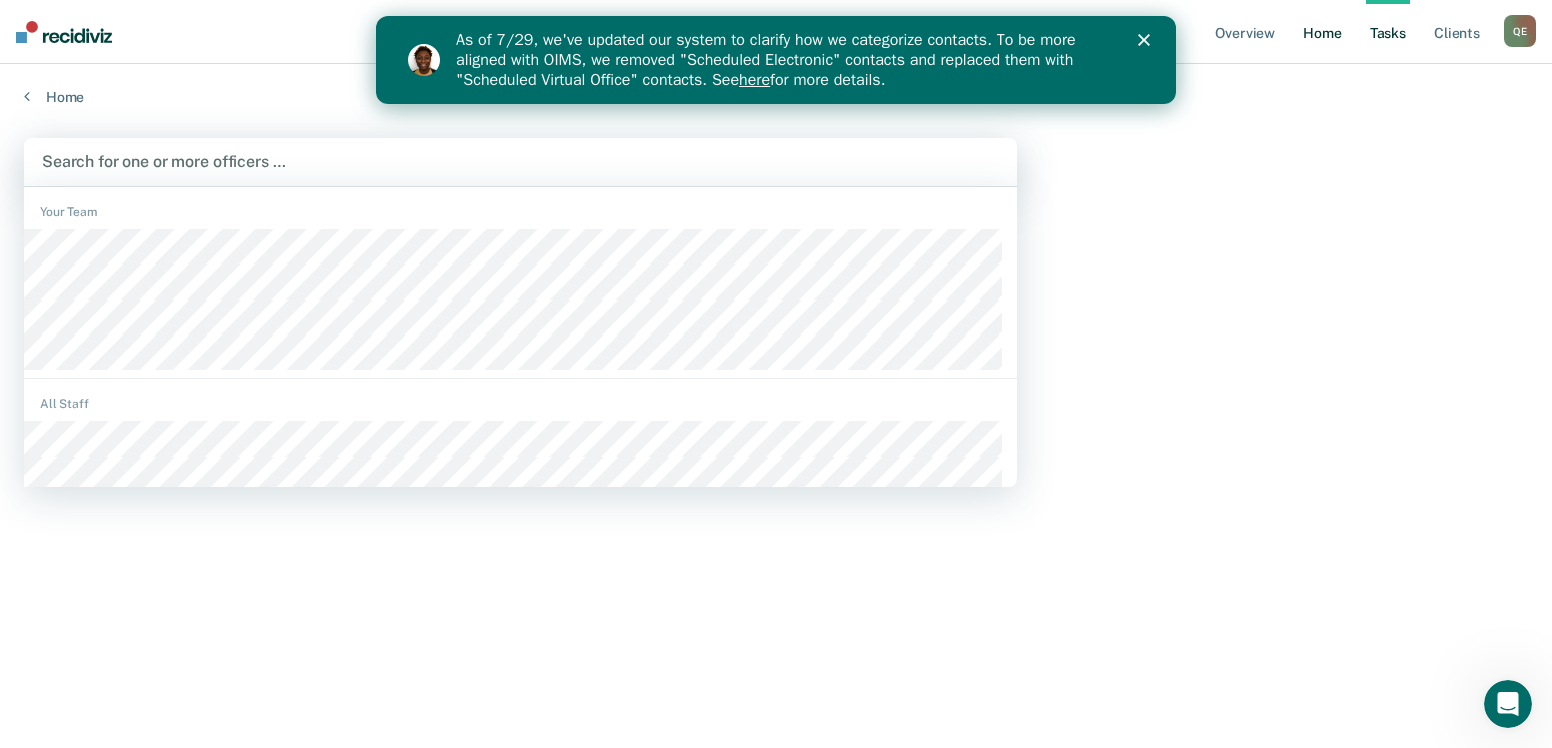 click on "Home" at bounding box center (1322, 32) 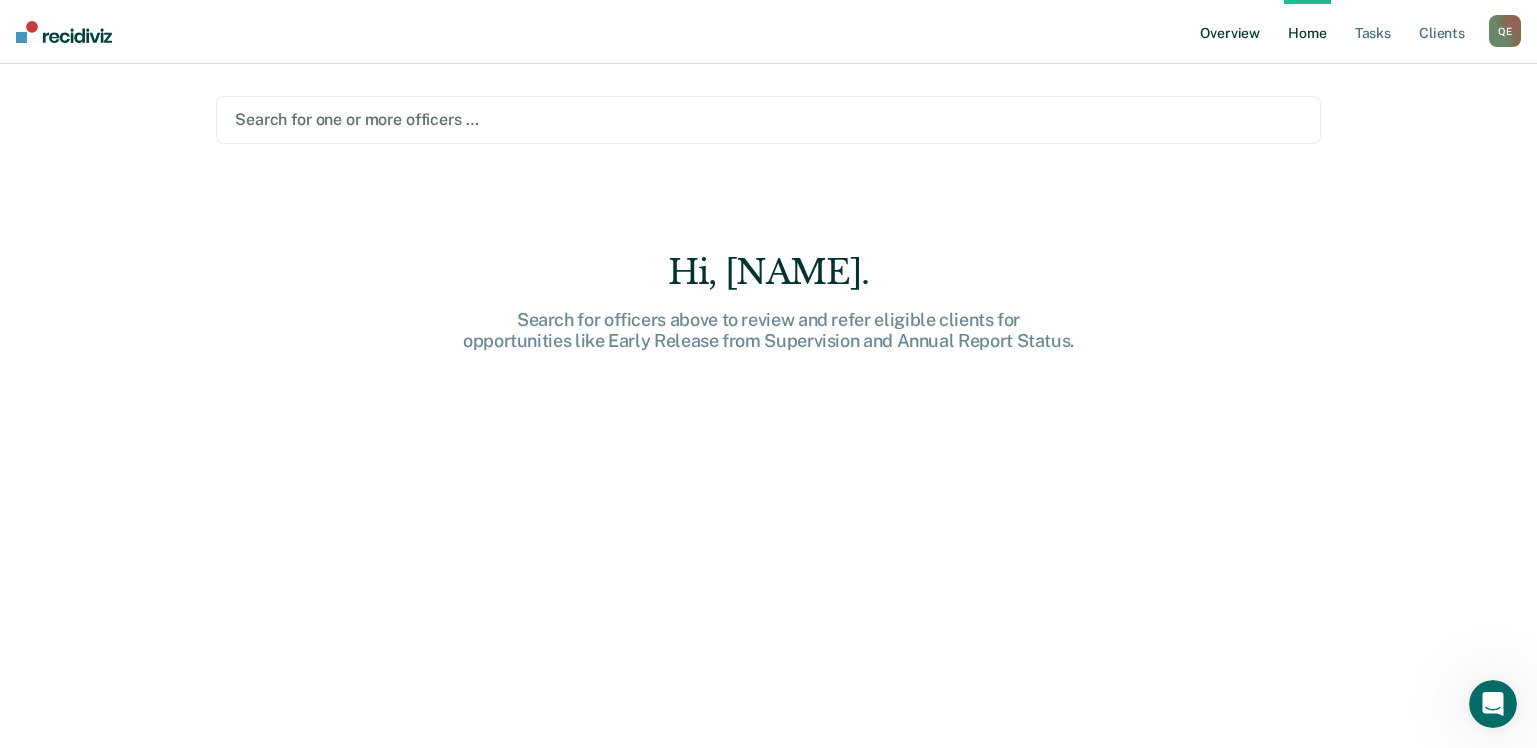 click on "Overview" at bounding box center [1230, 32] 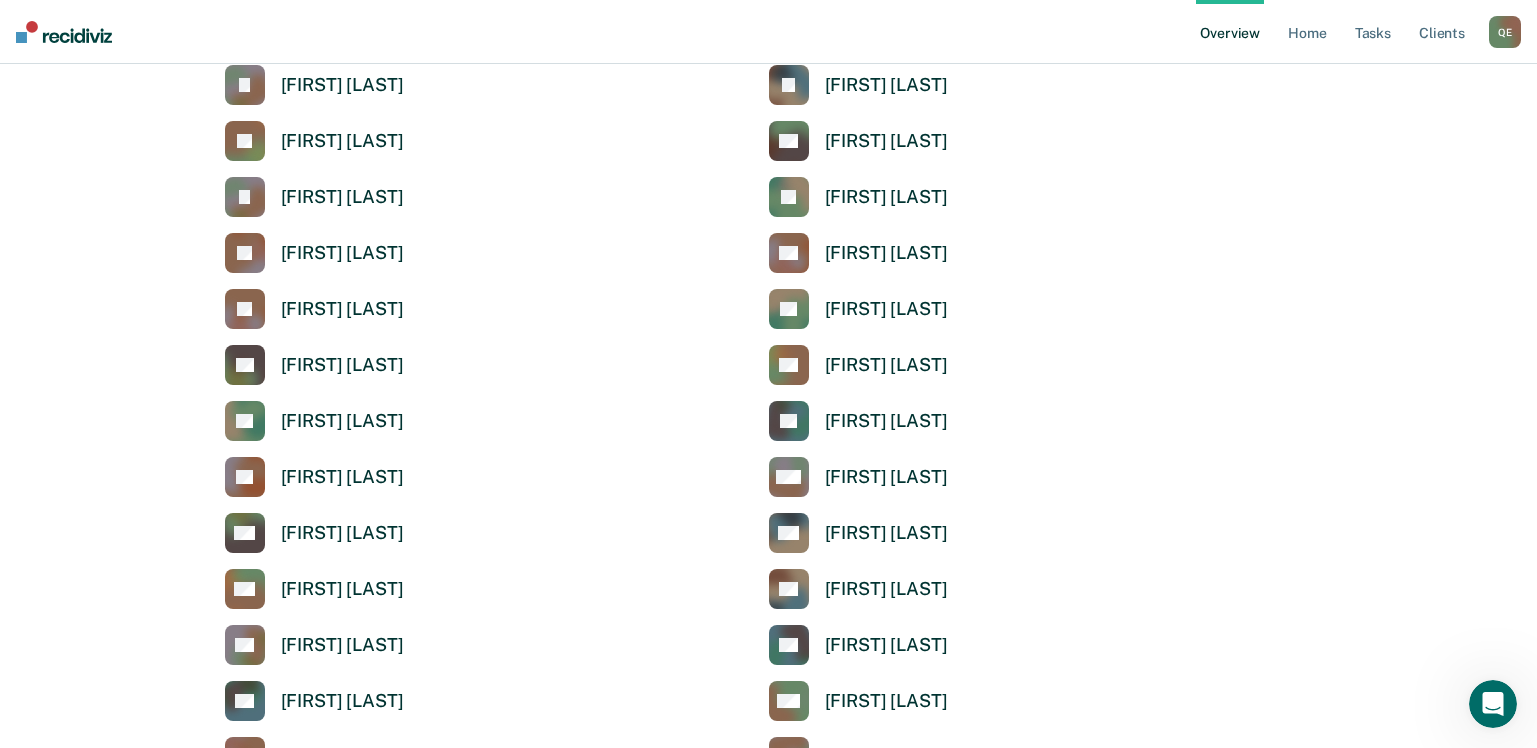 scroll, scrollTop: 4450, scrollLeft: 0, axis: vertical 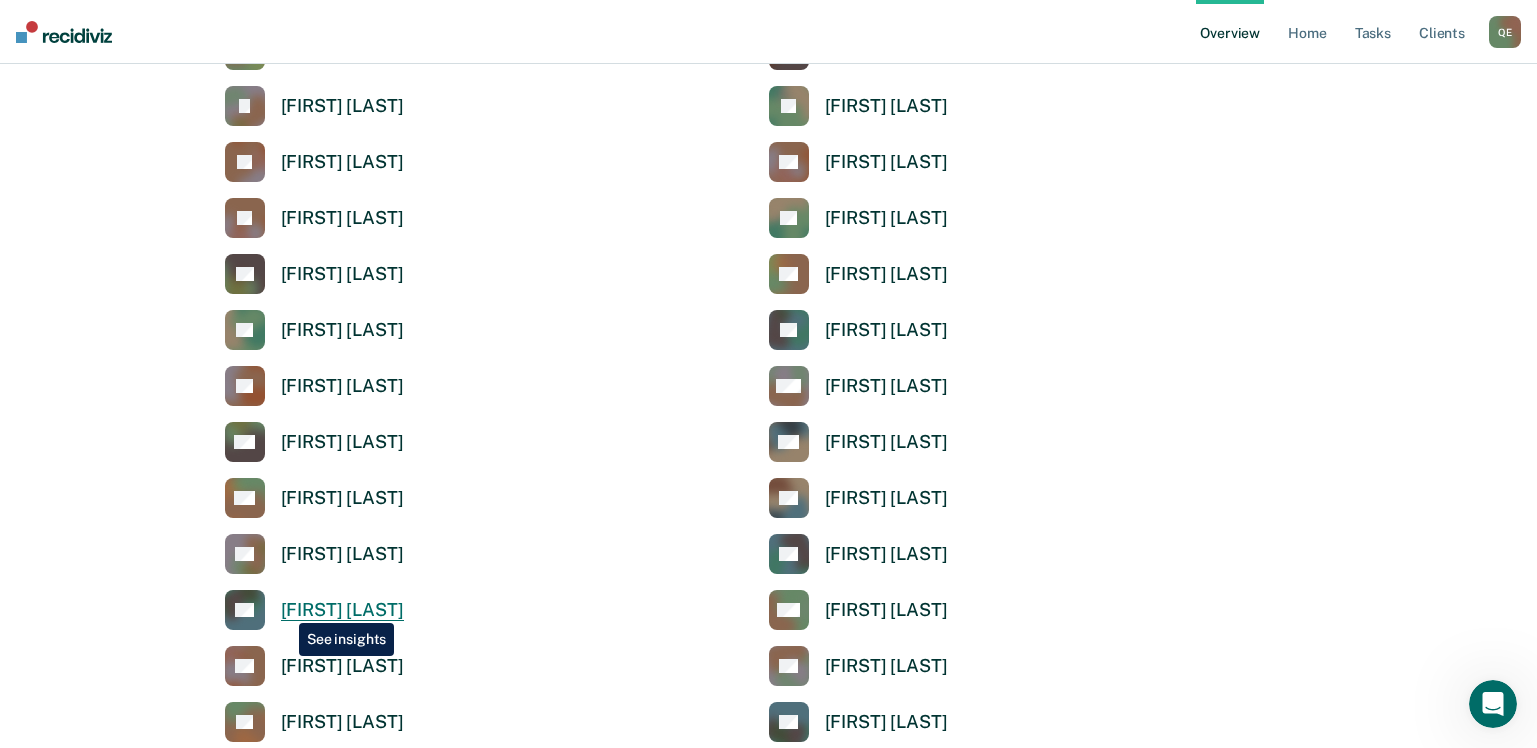 click on "[FIRST] [LAST]" at bounding box center [342, 610] 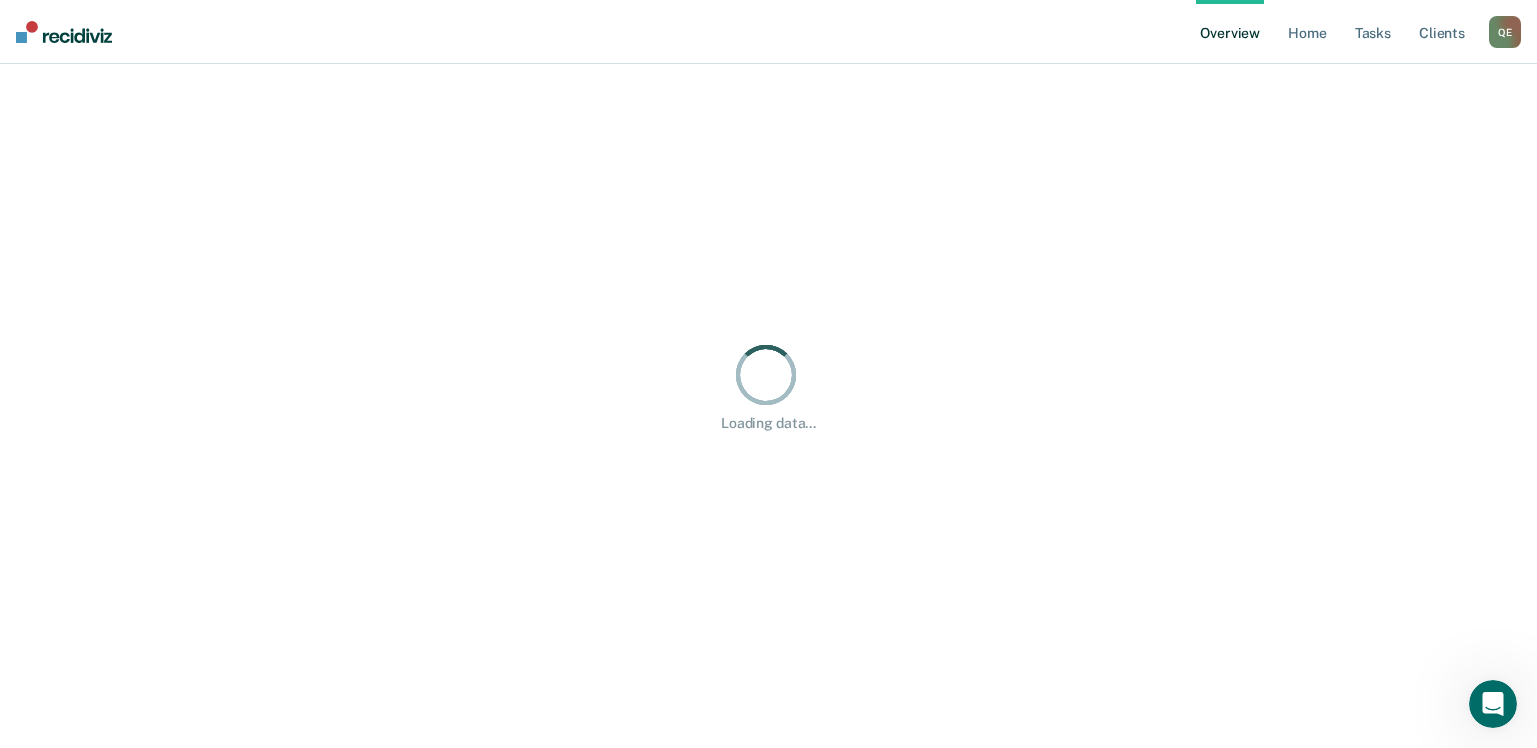 scroll, scrollTop: 0, scrollLeft: 0, axis: both 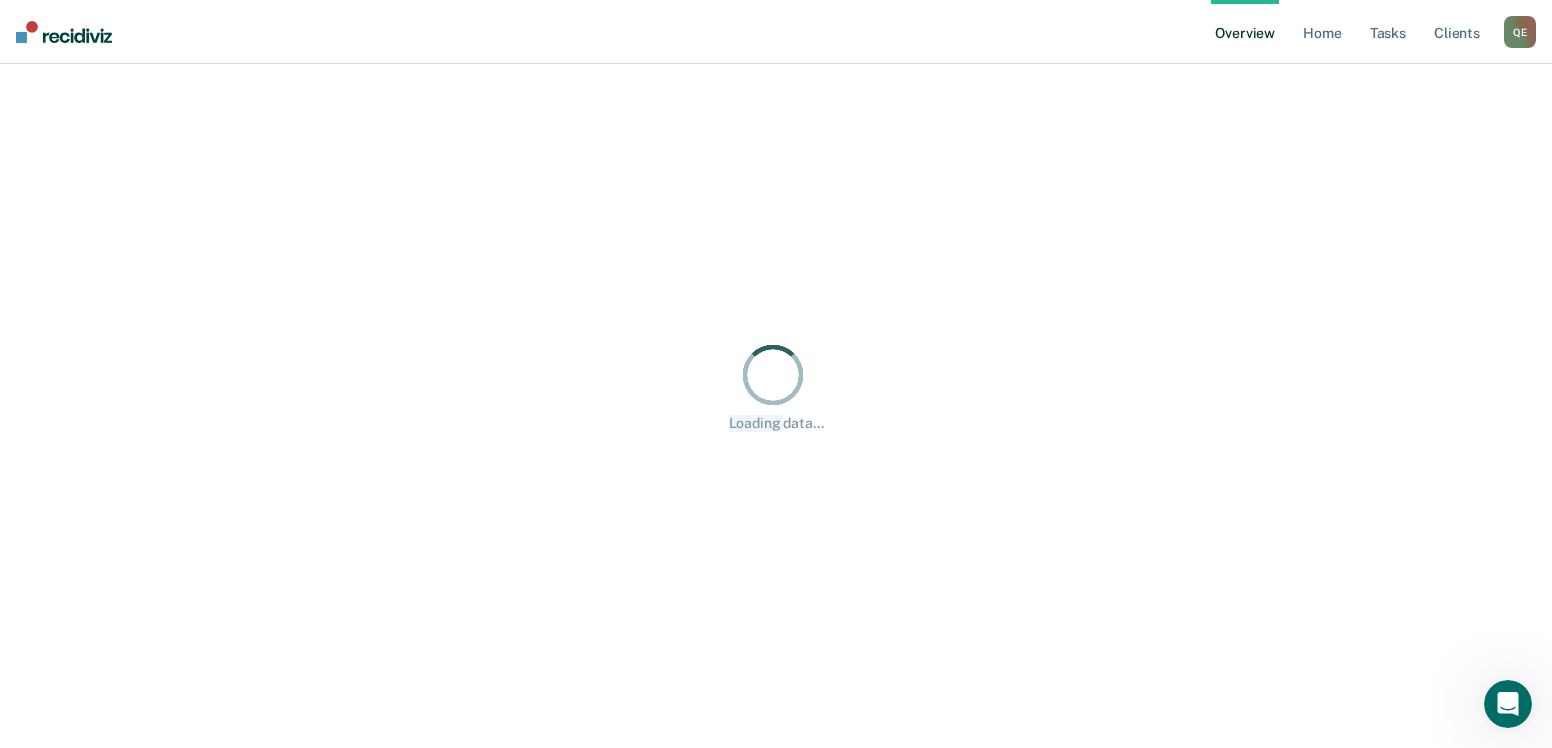 click on "Loading data..." at bounding box center (776, 386) 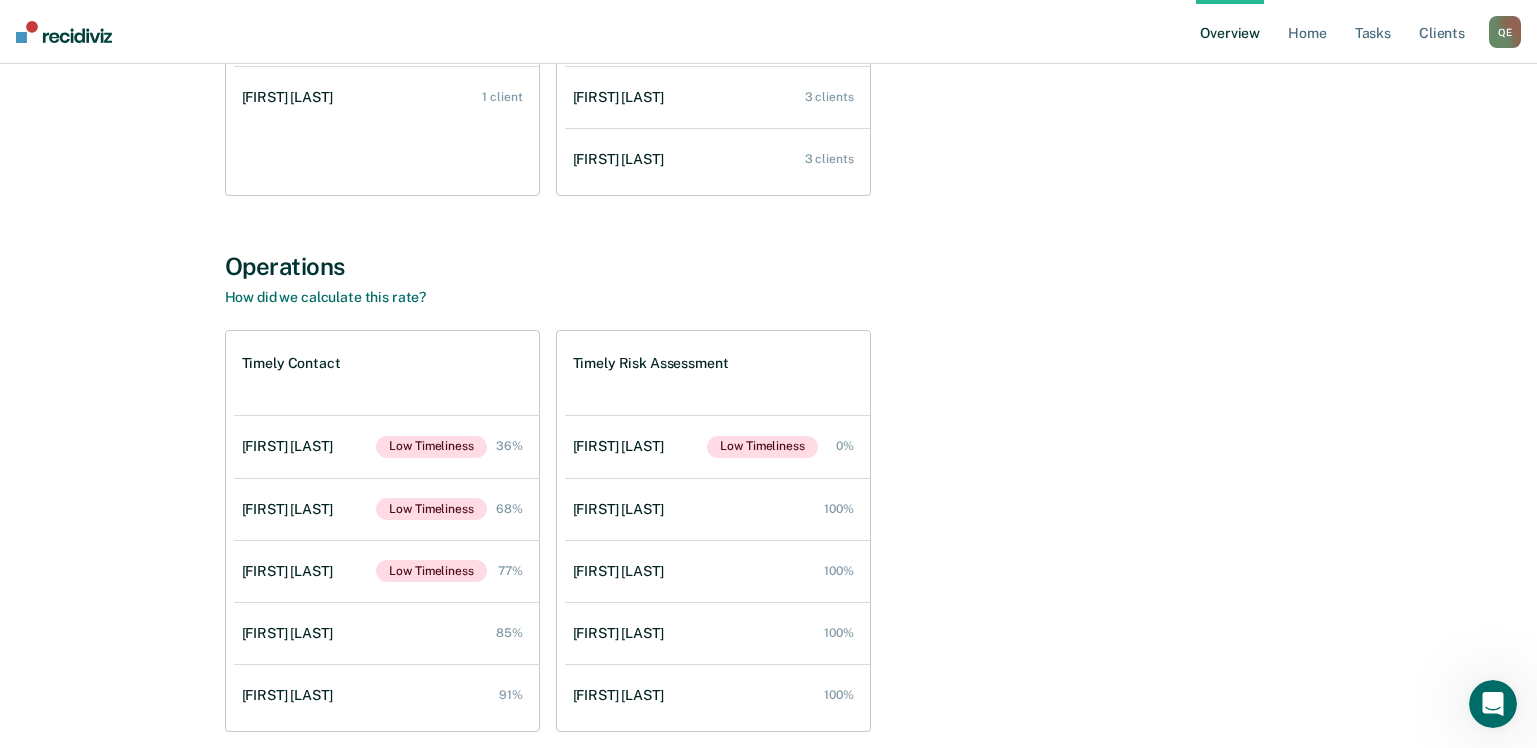 scroll, scrollTop: 556, scrollLeft: 0, axis: vertical 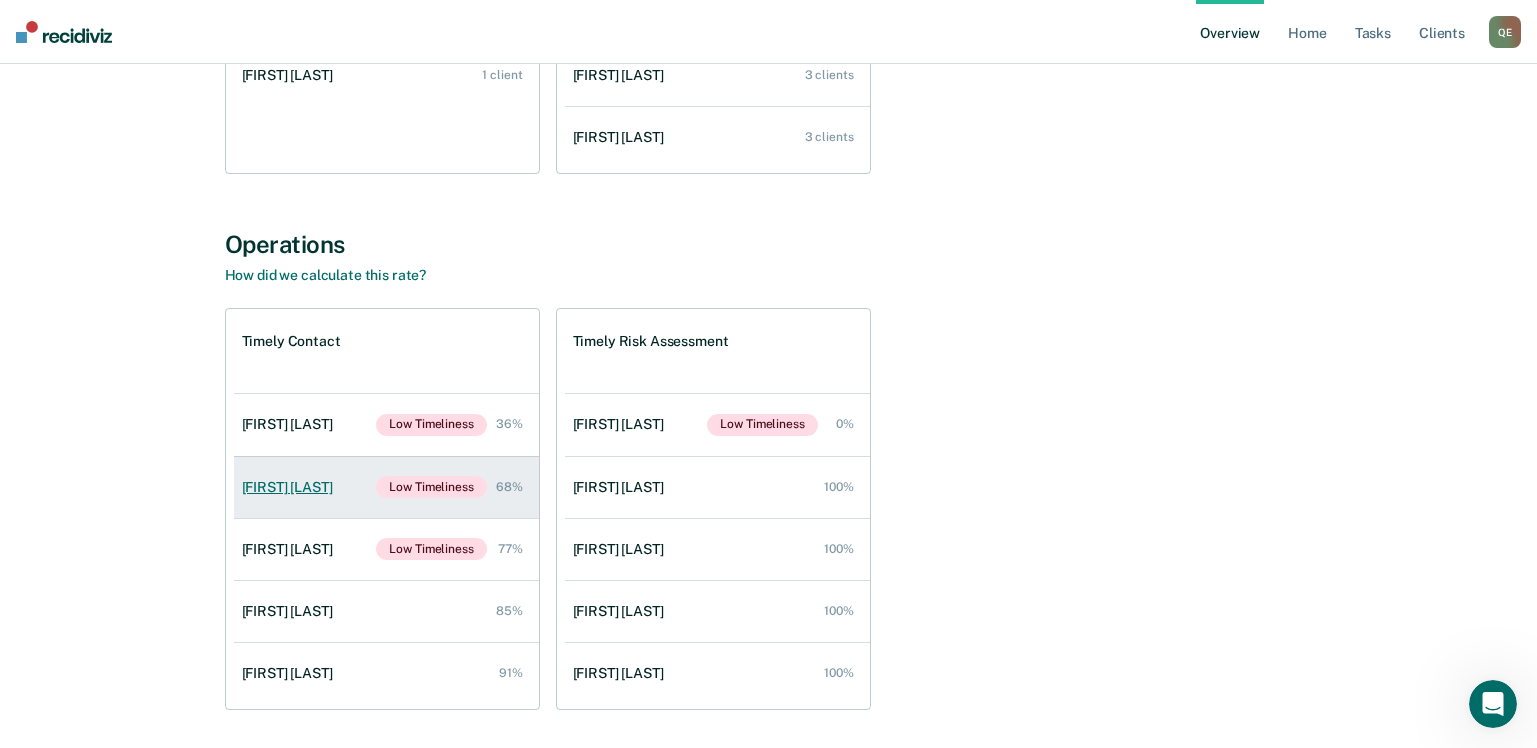 click on "[FIRST] [LAST]" at bounding box center [291, 487] 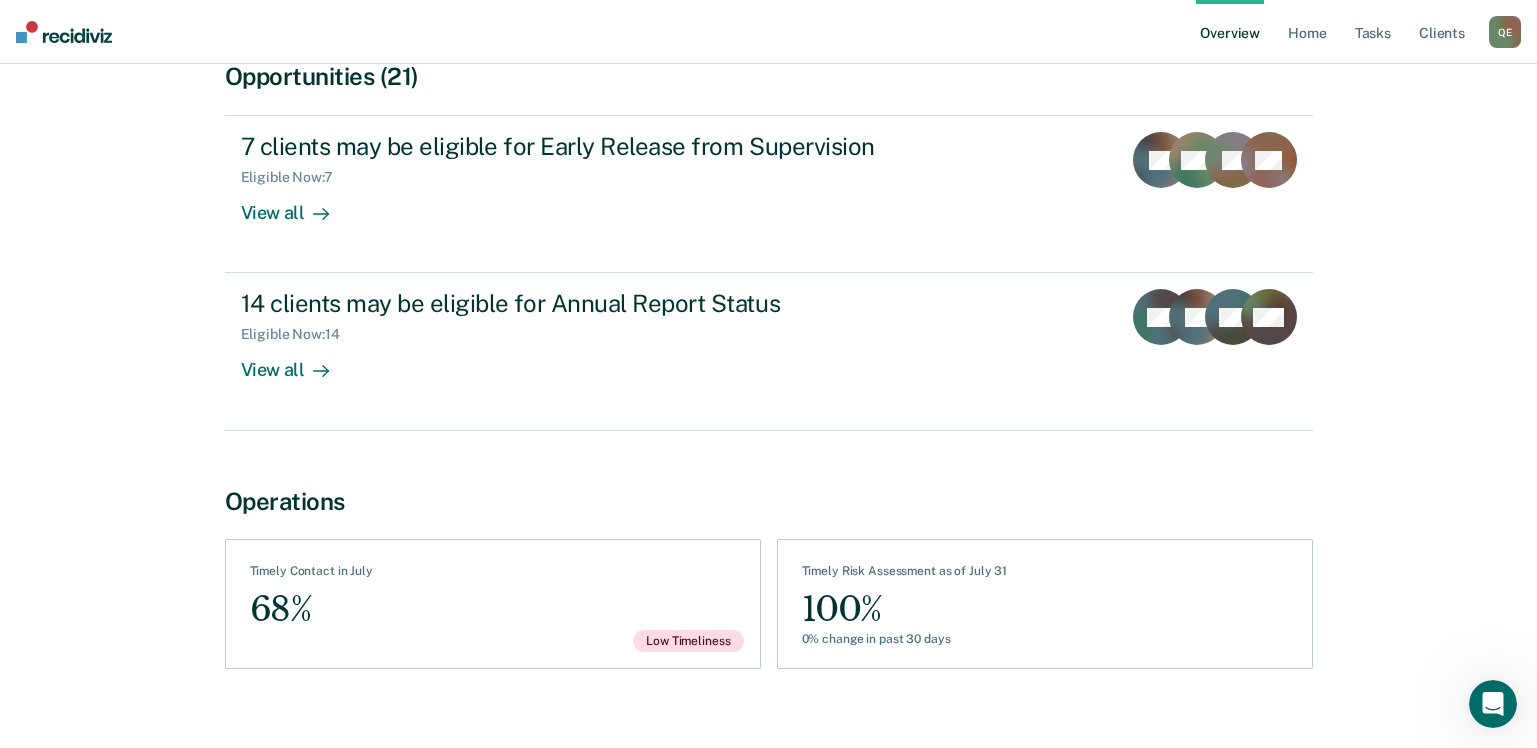 scroll, scrollTop: 229, scrollLeft: 0, axis: vertical 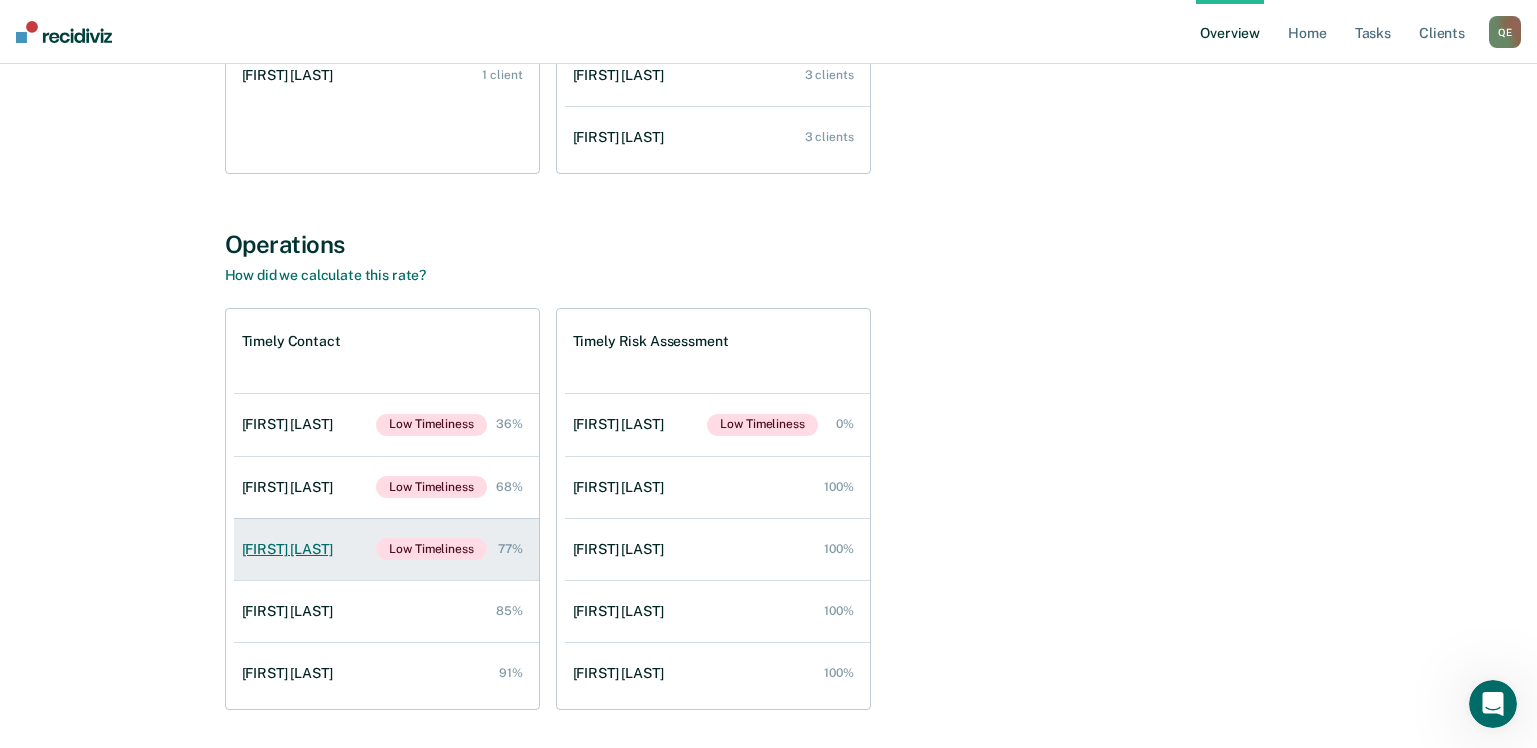 click on "[FIRST] [LAST]" at bounding box center (291, 549) 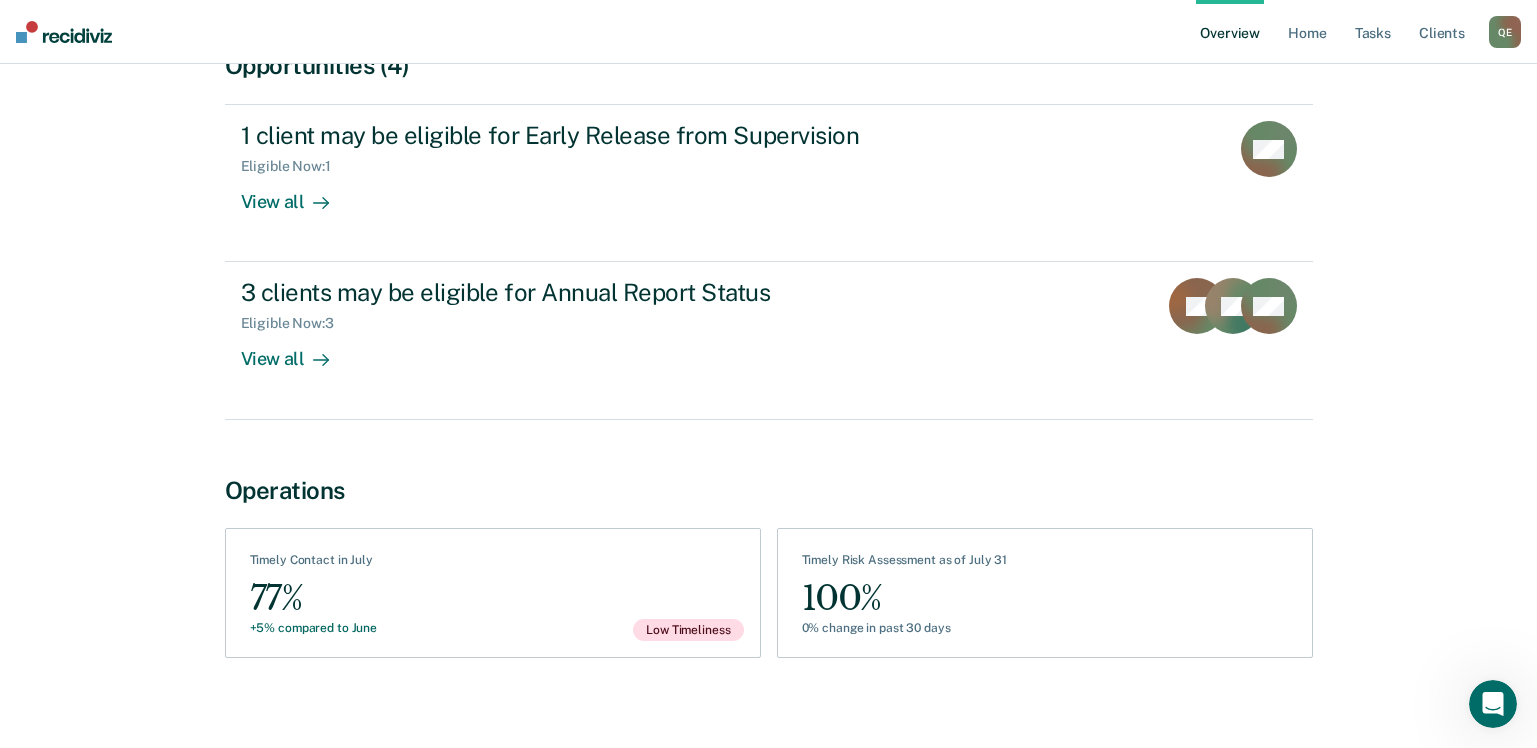 scroll, scrollTop: 229, scrollLeft: 0, axis: vertical 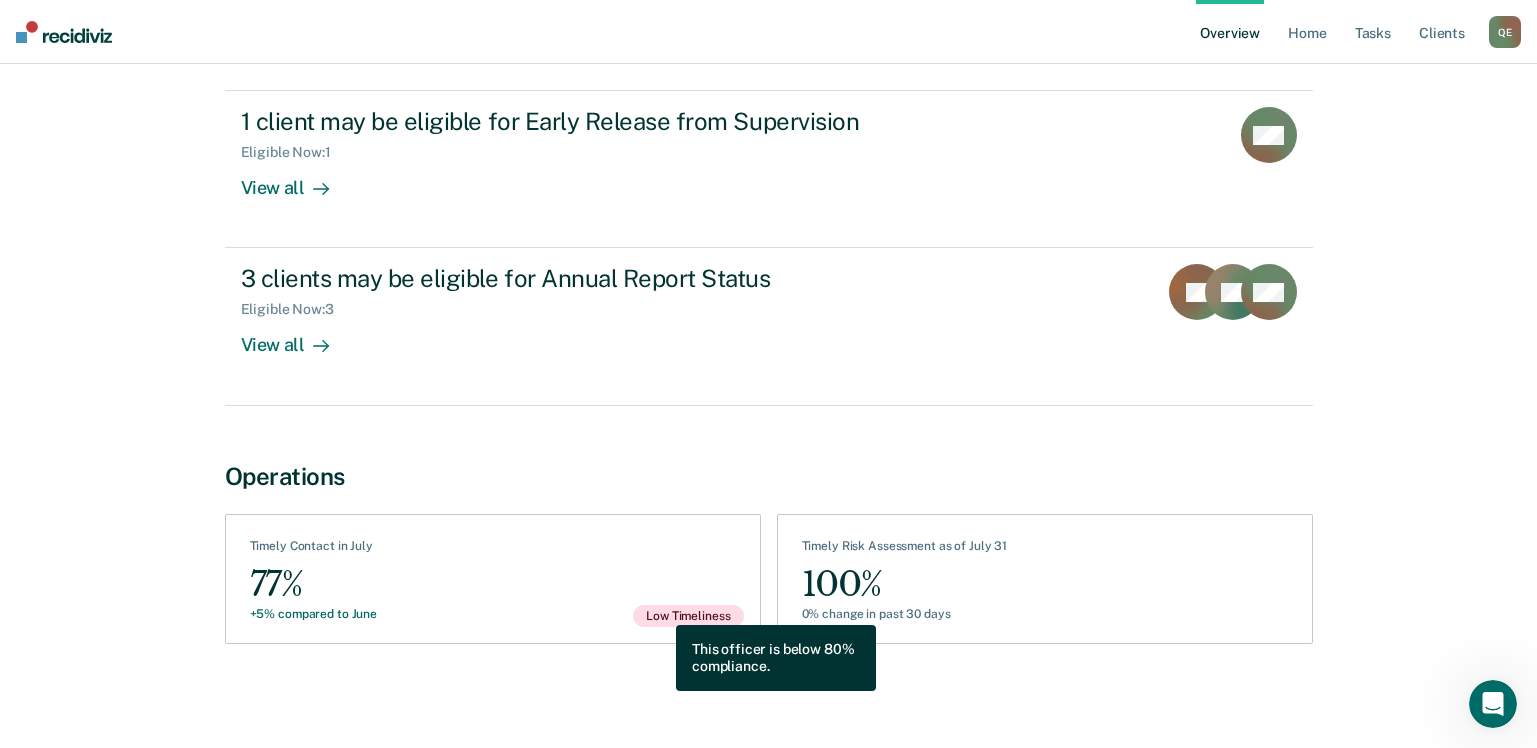 click on "Low Timeliness" at bounding box center [688, 616] 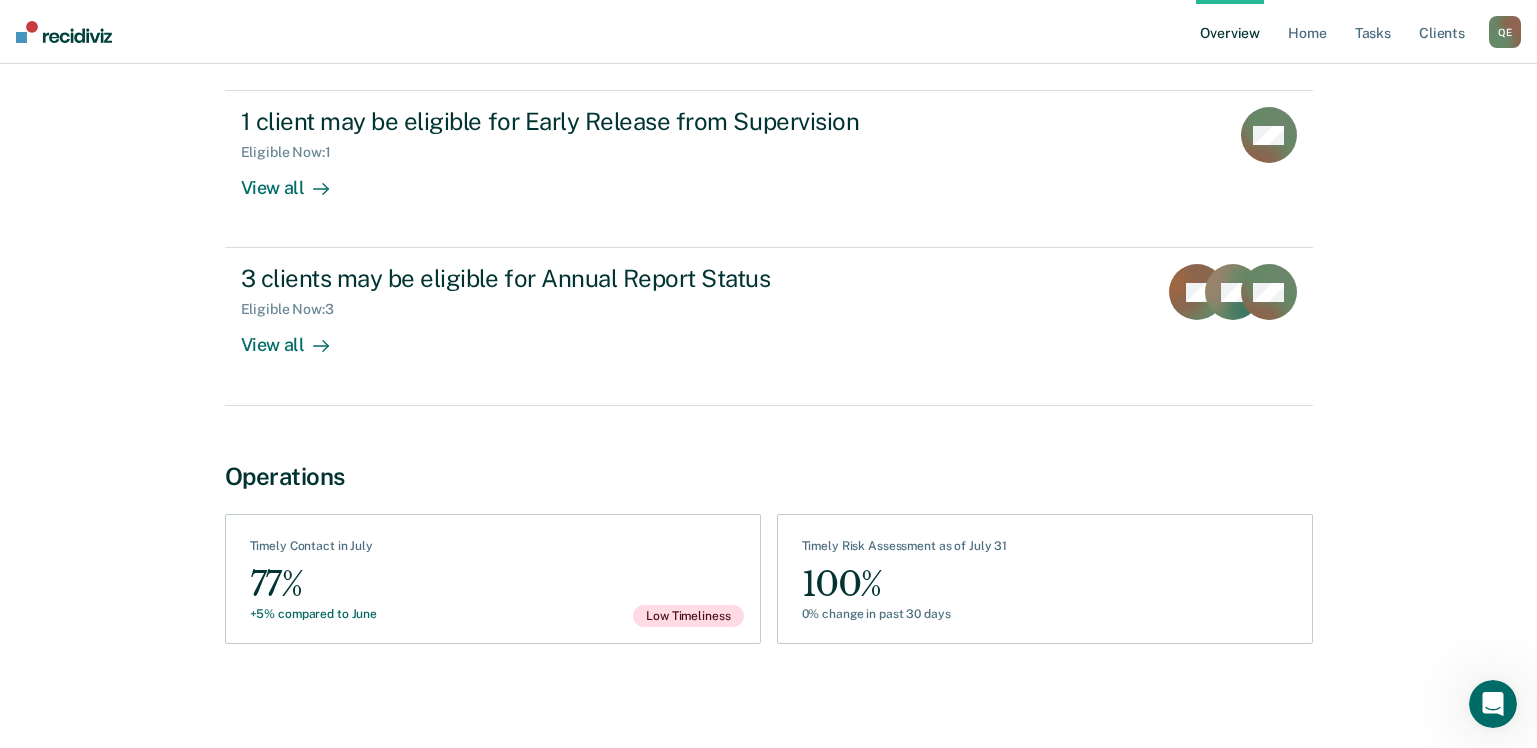 click on "Timely Contact in July" at bounding box center (314, 550) 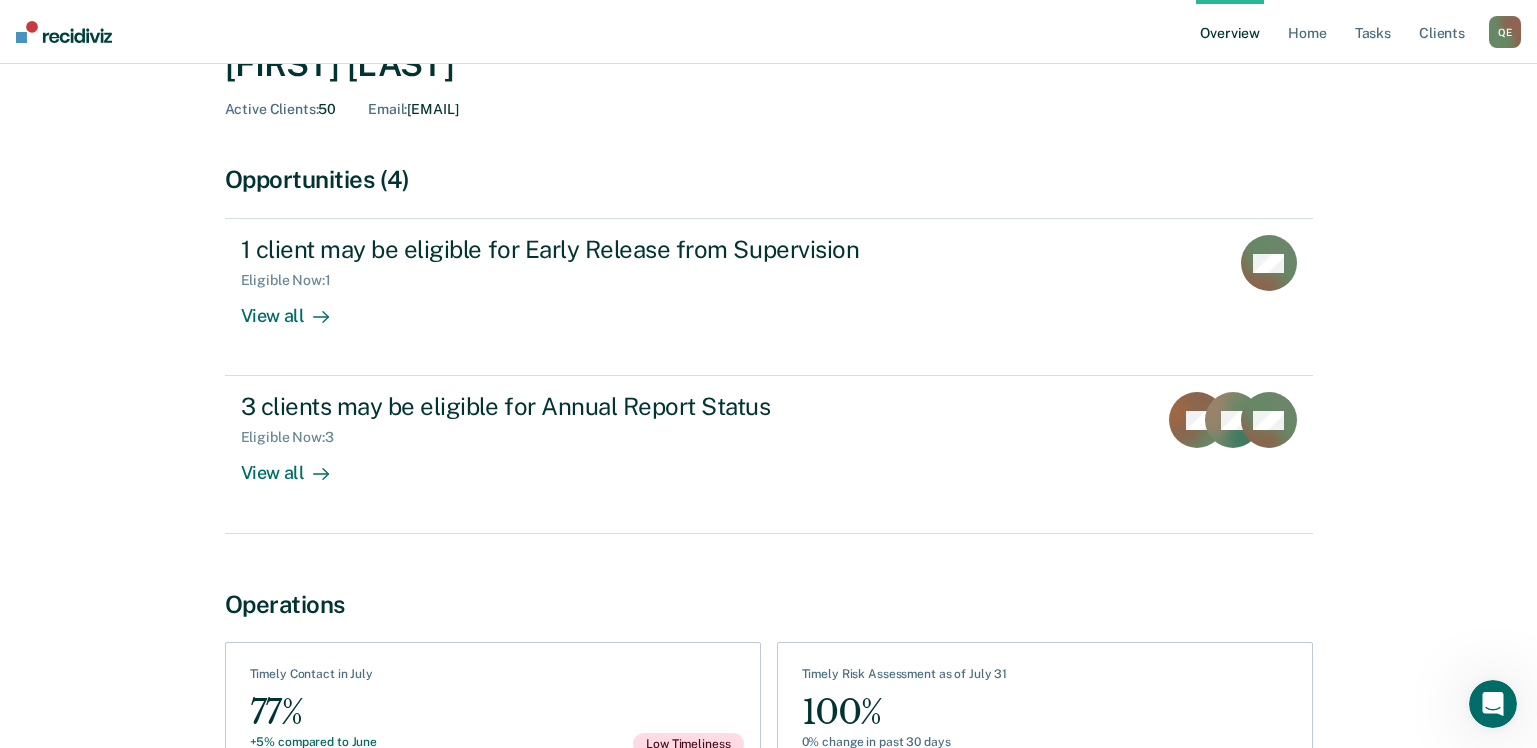 scroll, scrollTop: 0, scrollLeft: 0, axis: both 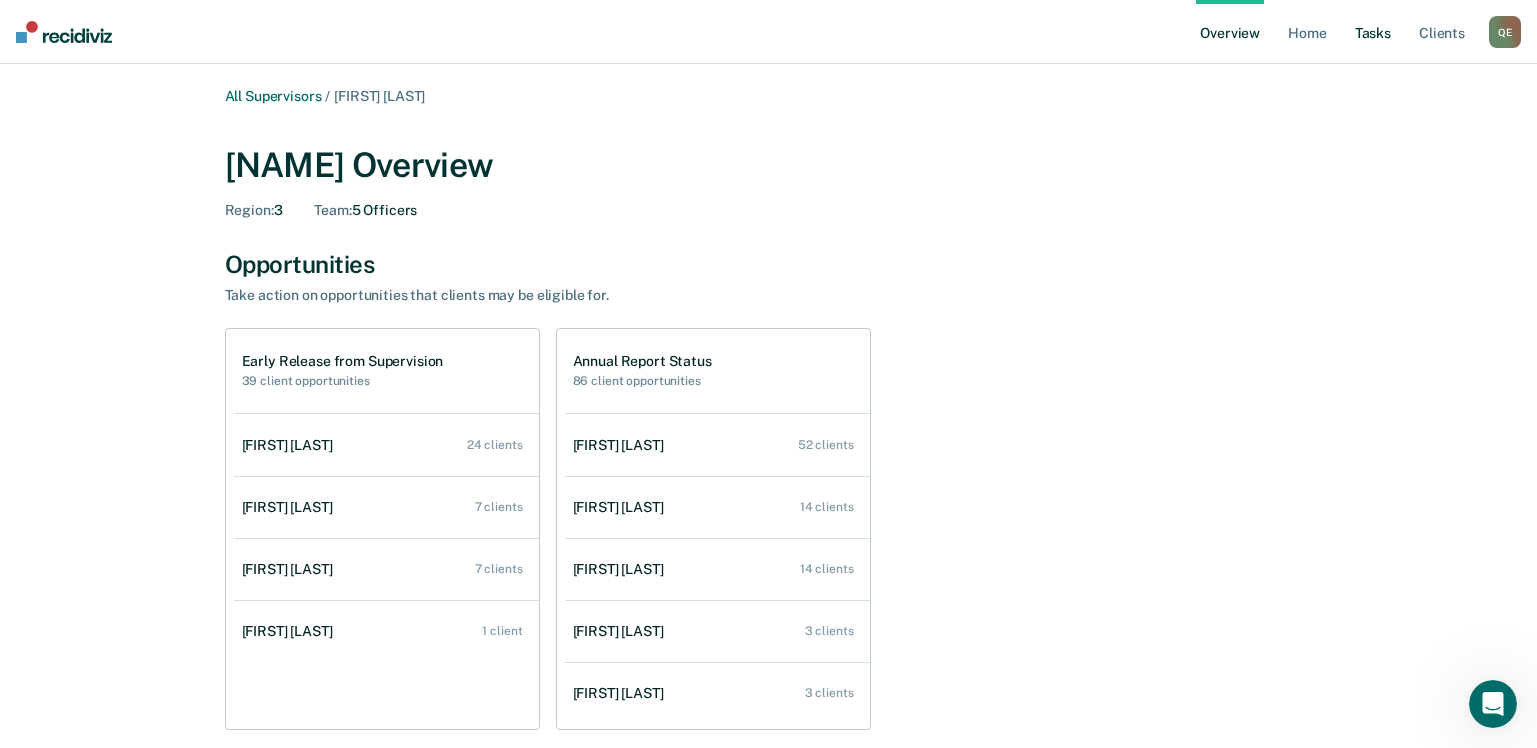 click on "Tasks" at bounding box center [1373, 32] 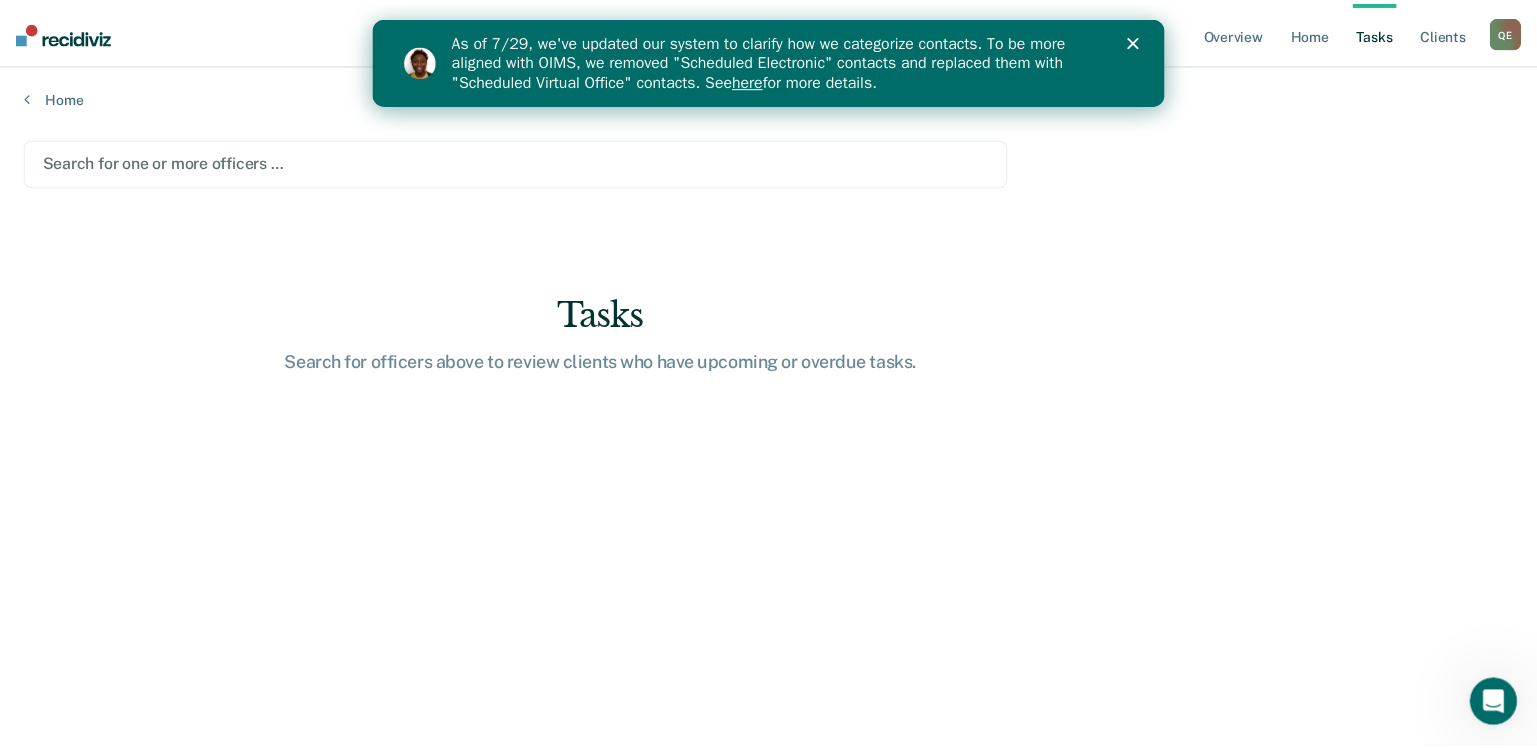 scroll, scrollTop: 0, scrollLeft: 0, axis: both 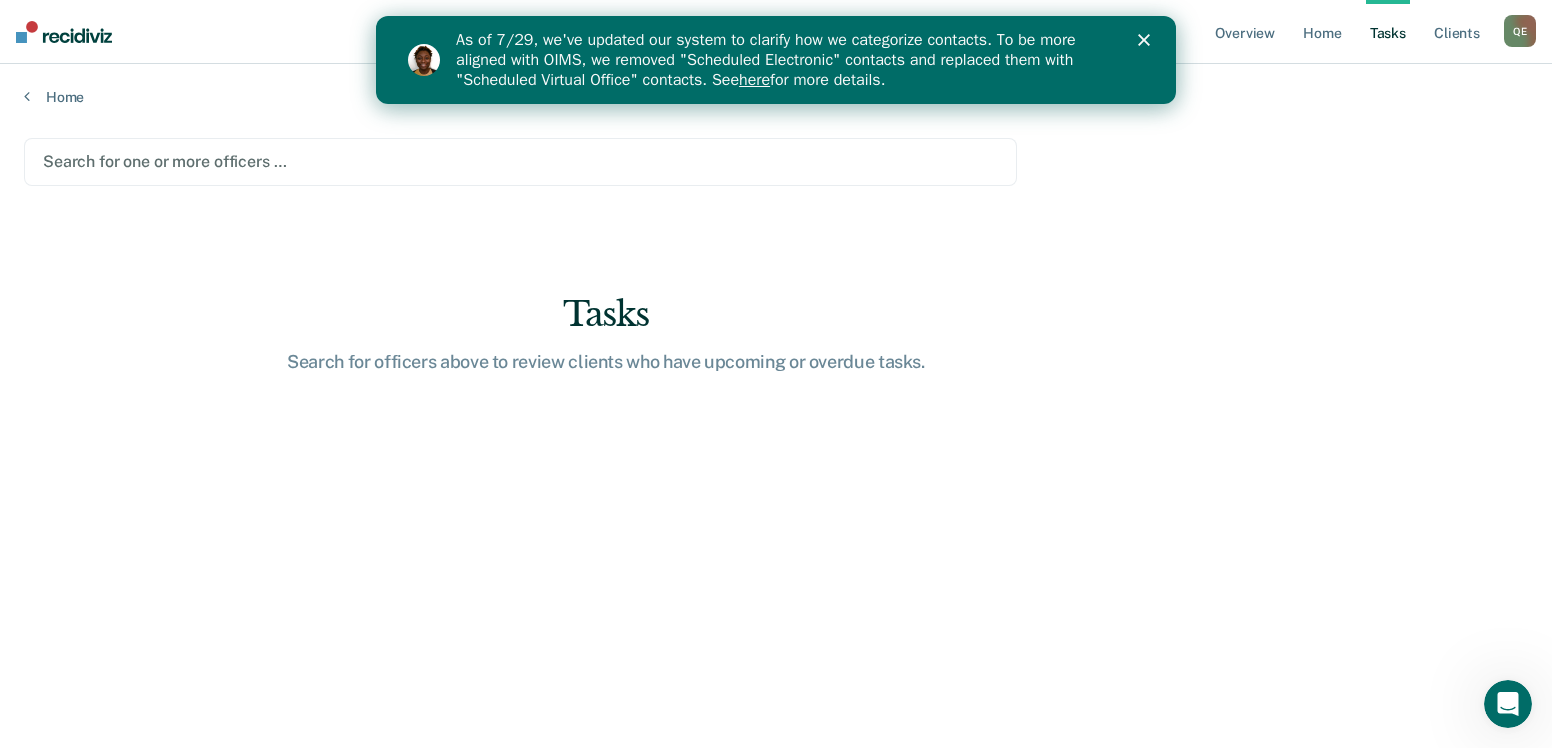 click at bounding box center (520, 161) 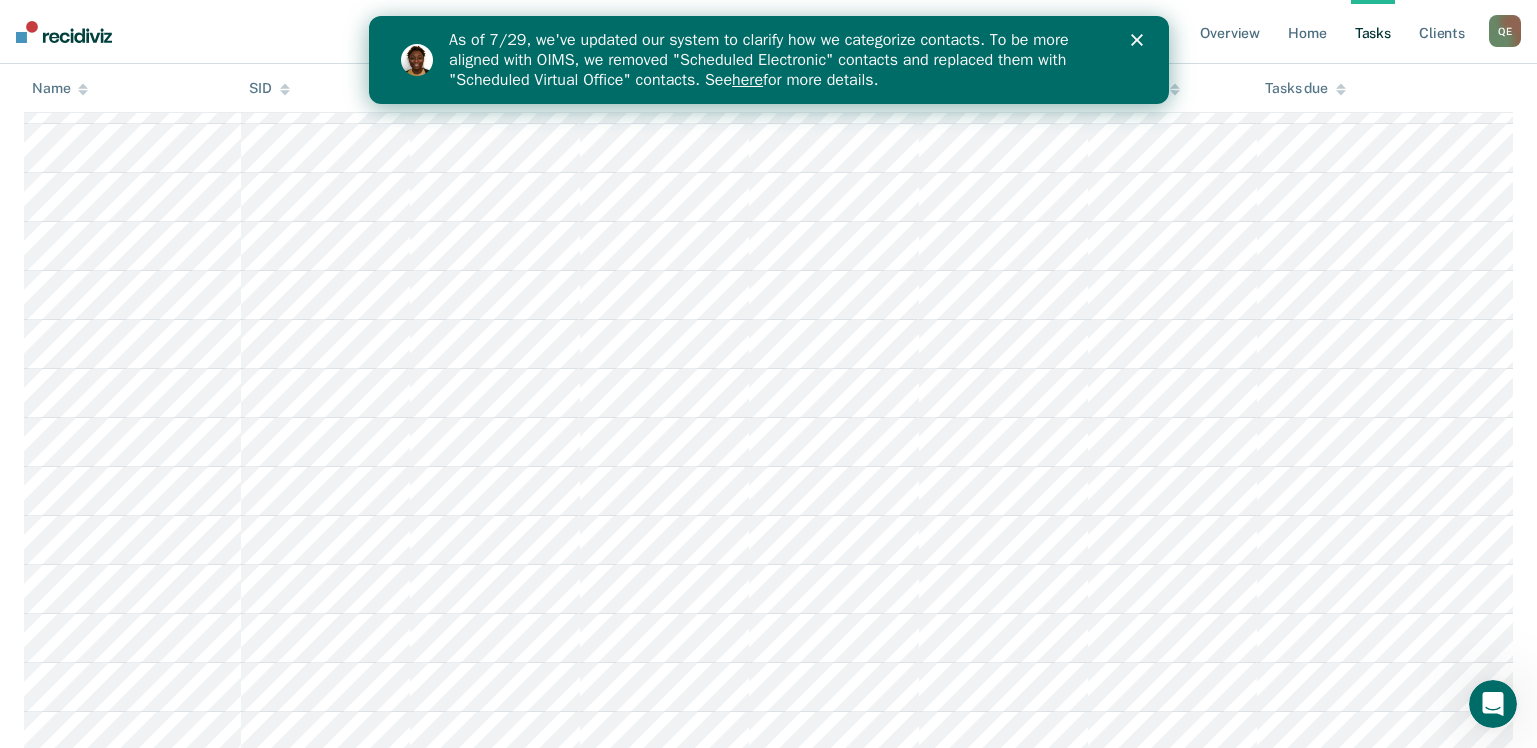 scroll, scrollTop: 0, scrollLeft: 0, axis: both 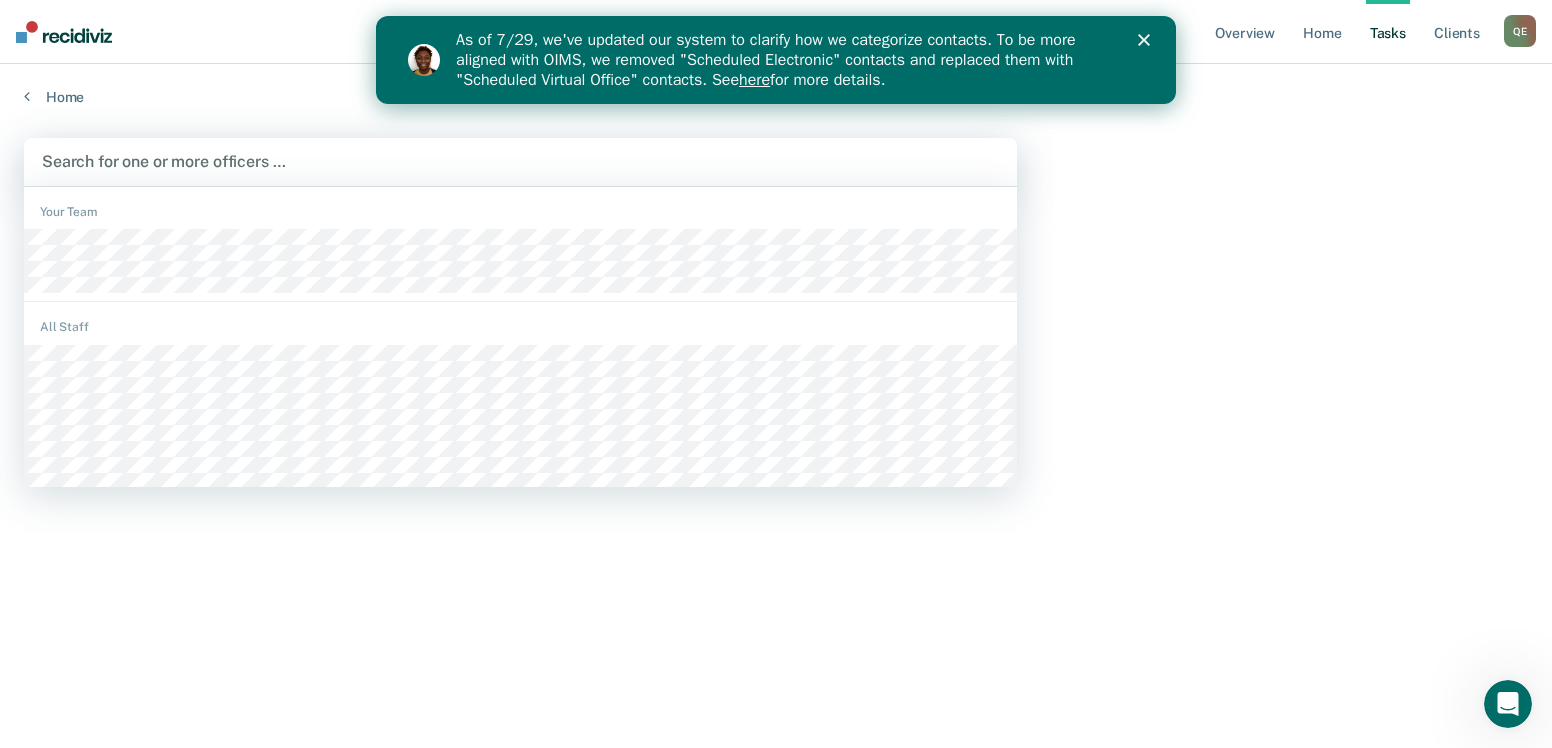 click at bounding box center (520, 161) 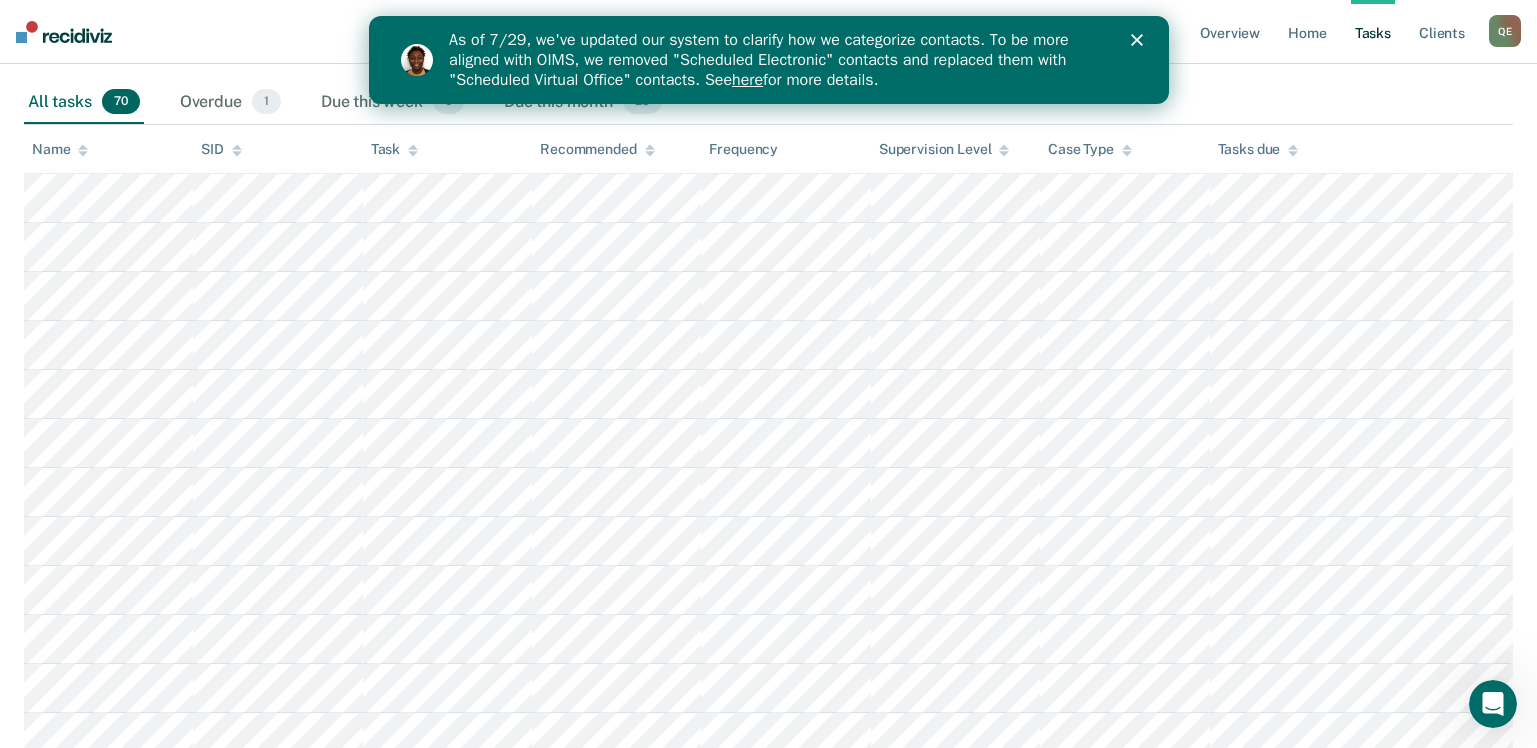 scroll, scrollTop: 0, scrollLeft: 0, axis: both 